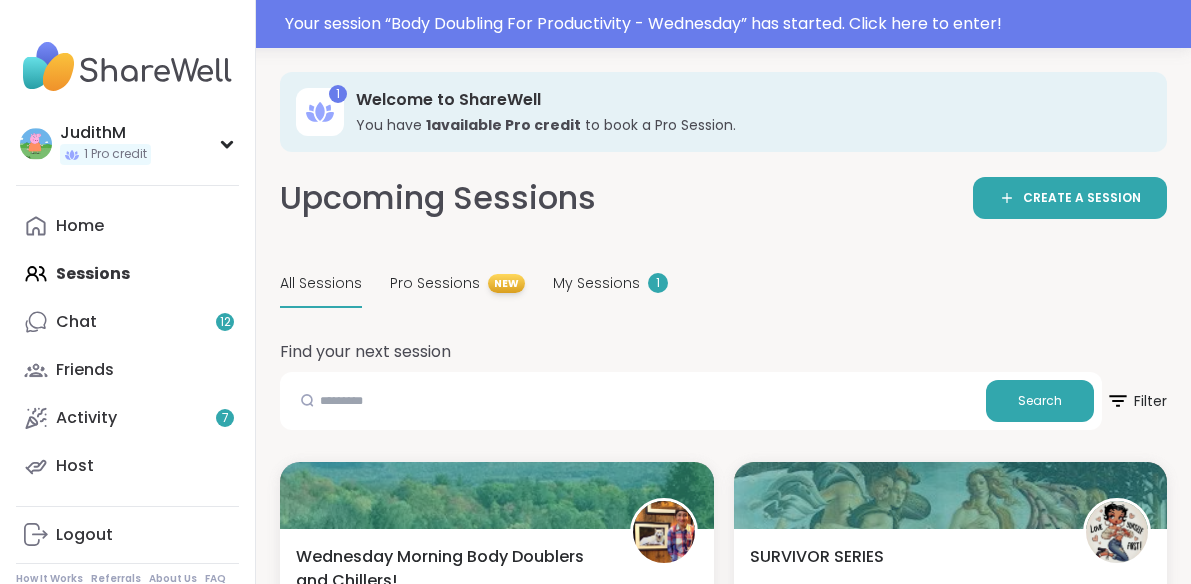 scroll, scrollTop: 2173, scrollLeft: 0, axis: vertical 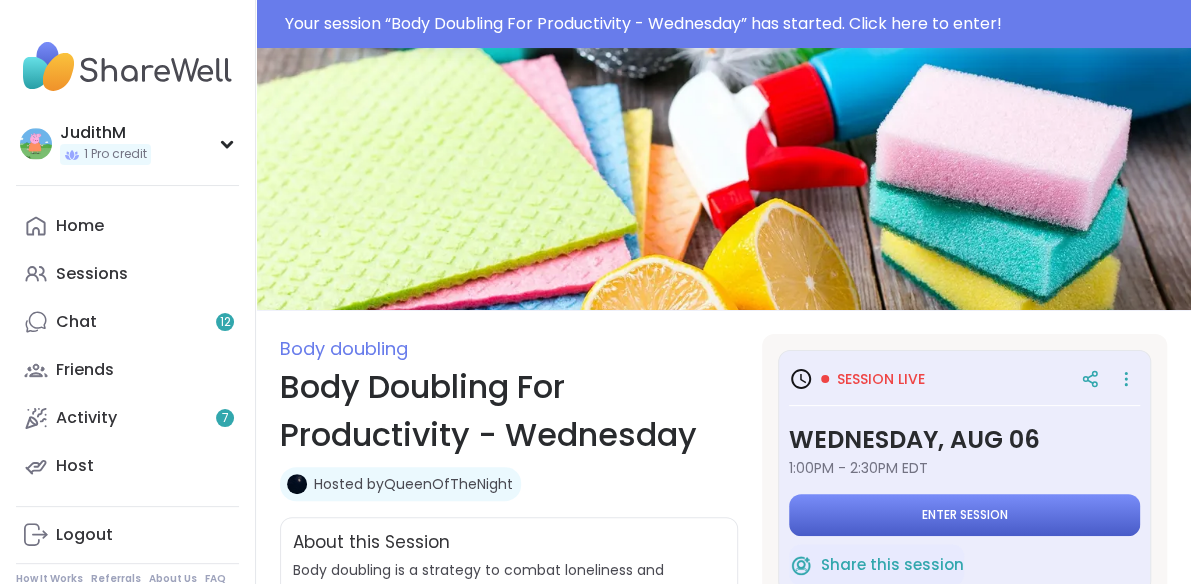 click on "Enter session" at bounding box center [965, 515] 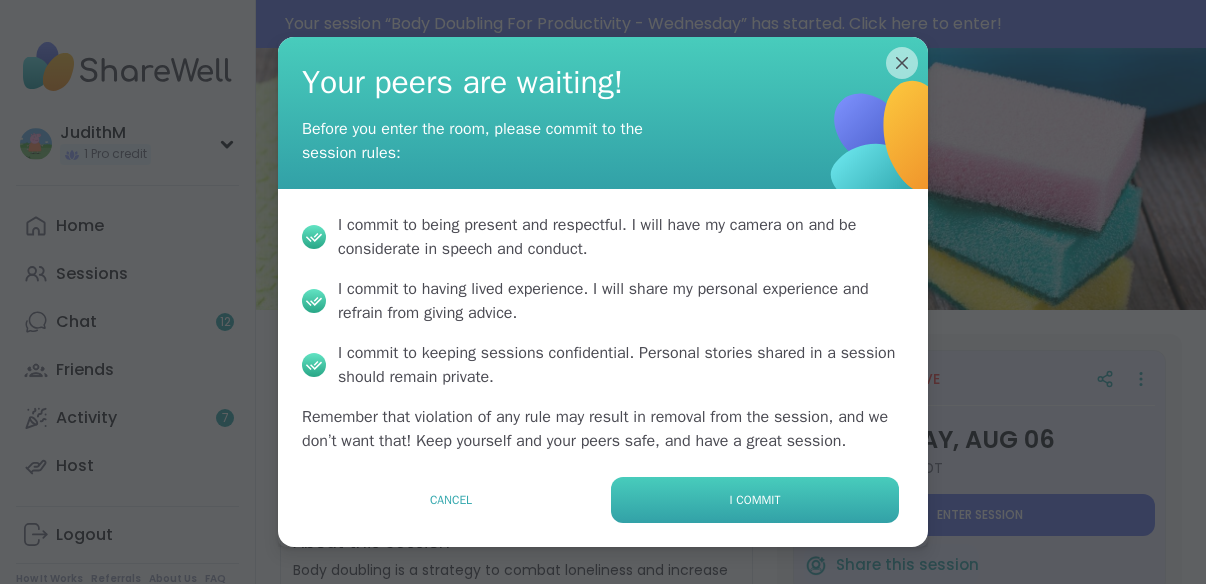 click on "I commit" at bounding box center [755, 500] 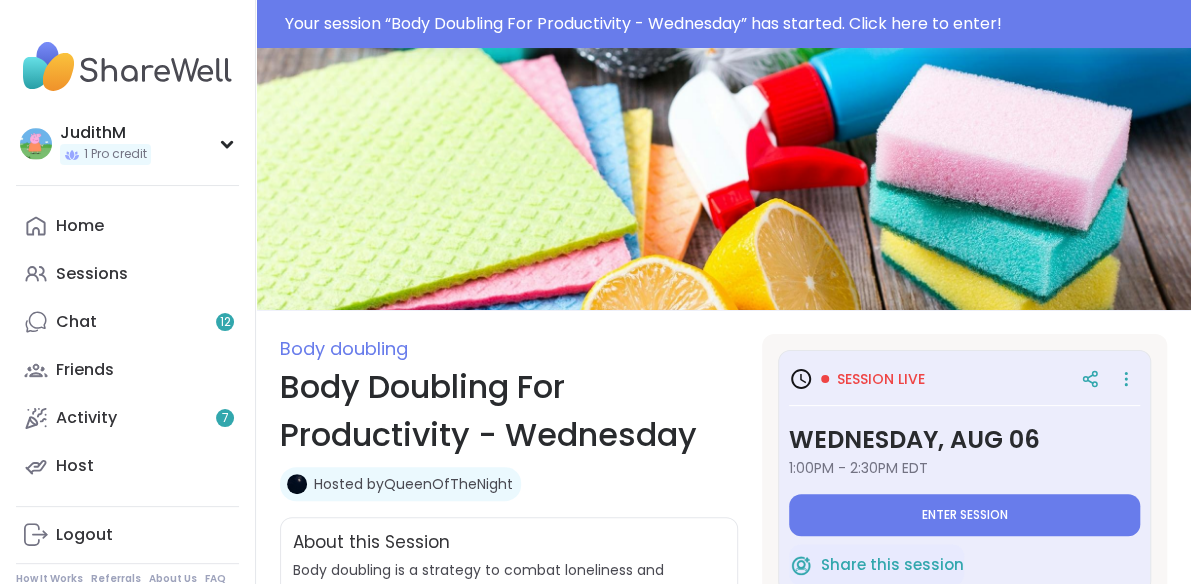 type on "*" 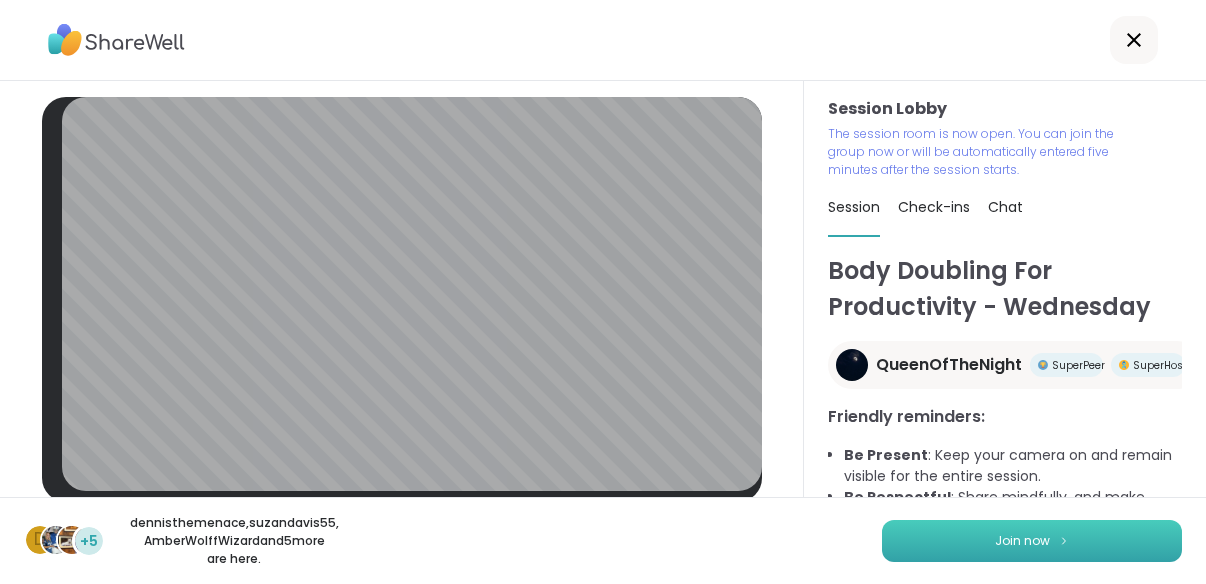 click on "Join now" at bounding box center [1022, 541] 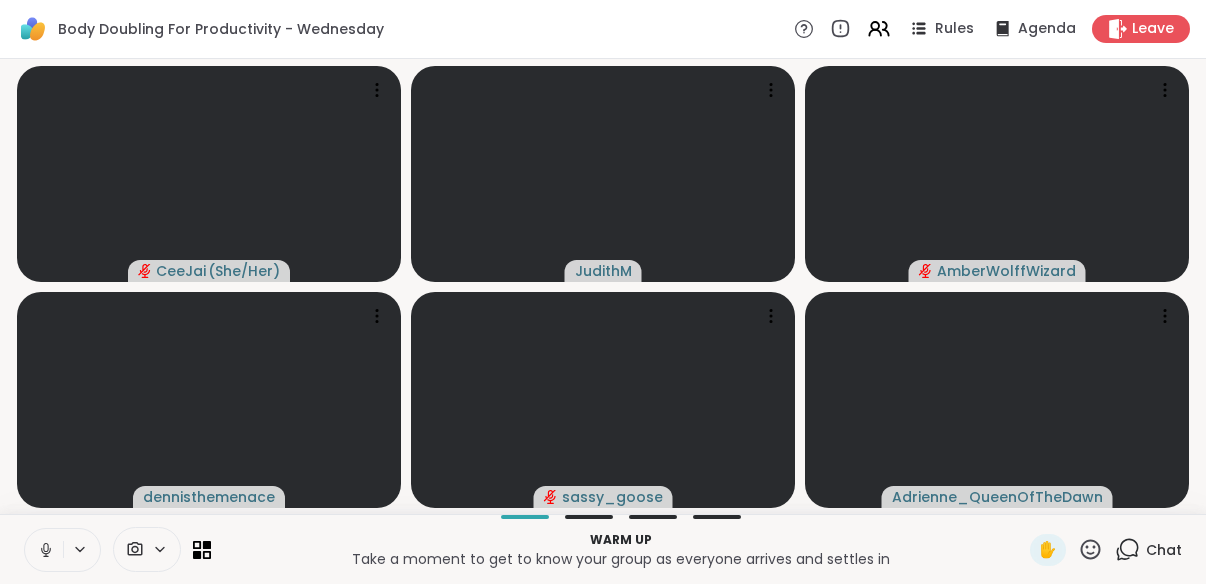click 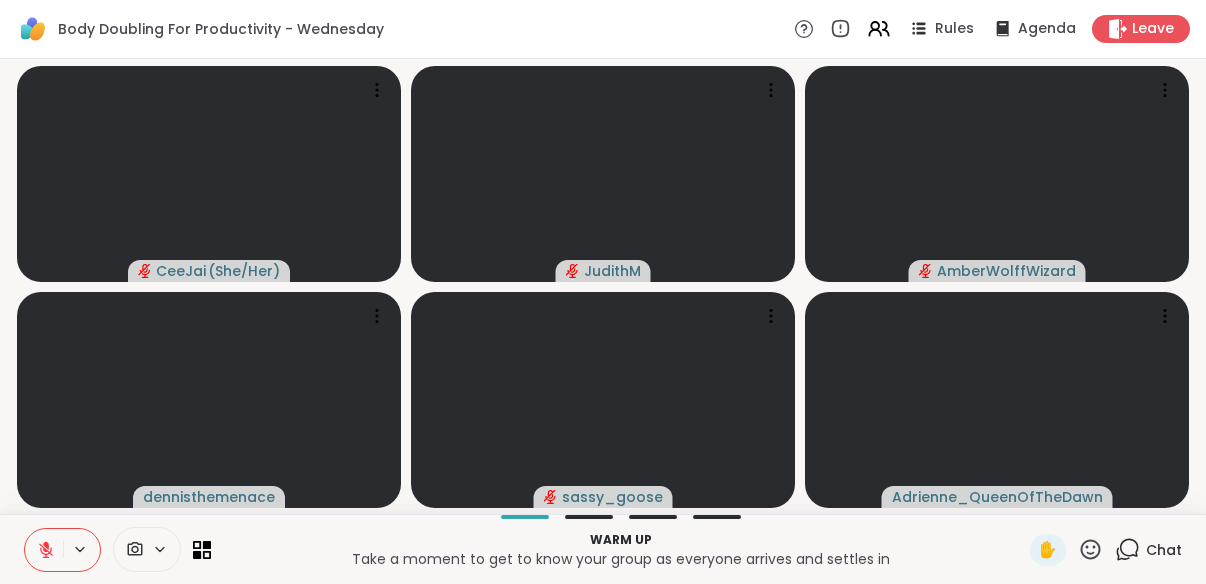 type 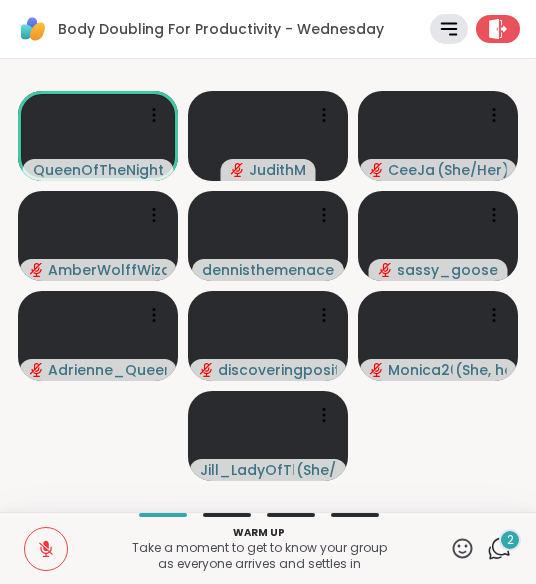 click on "[USERNAME] [USERNAME] [USERNAME] [USERNAME] [USERNAME] [USERNAME] [USERNAME] [USERNAME] [USERNAME] [USERNAME] [USERNAME] [USERNAME]" at bounding box center [268, 285] 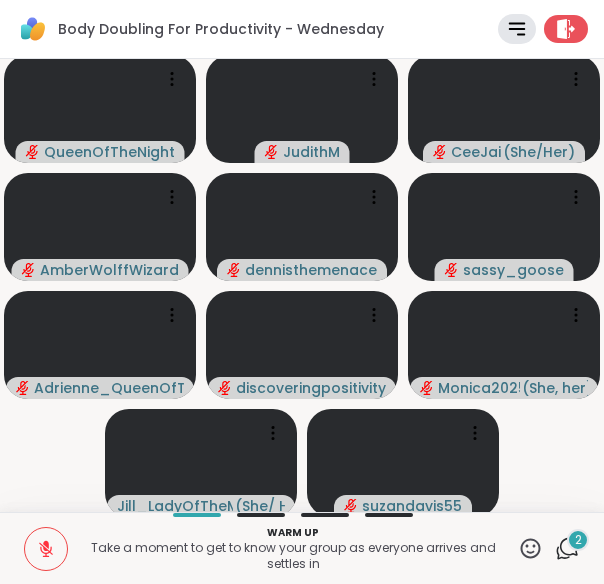 click on "[USERNAME] [USERNAME] [USERNAME] [USERNAME] [USERNAME] [USERNAME] [USERNAME] [USERNAME] [USERNAME] [USERNAME] [USERNAME] [USERNAME] [USERNAME]" at bounding box center (302, 285) 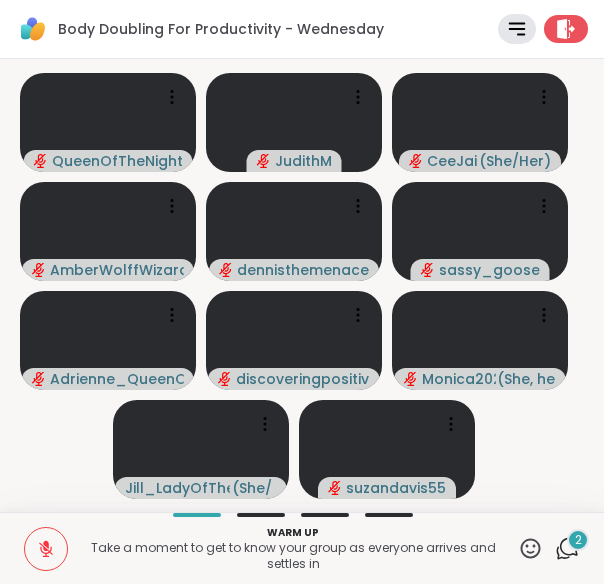 click on "Warm up Take a moment to get to know your group as everyone arrives and settles in ✋ 2 Chat" at bounding box center [302, 548] 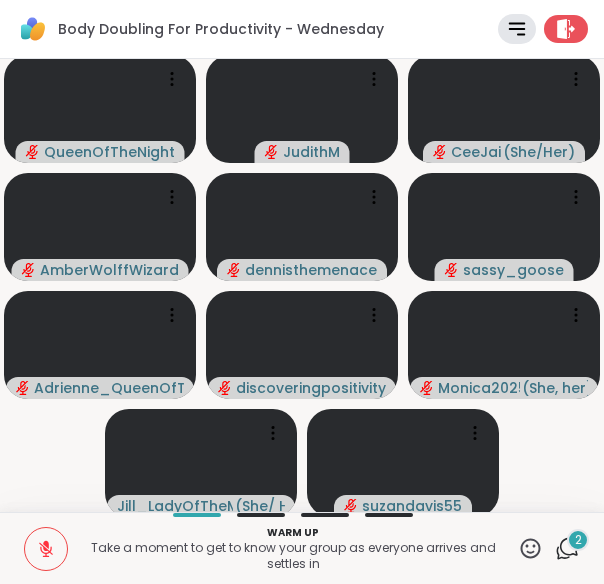 click 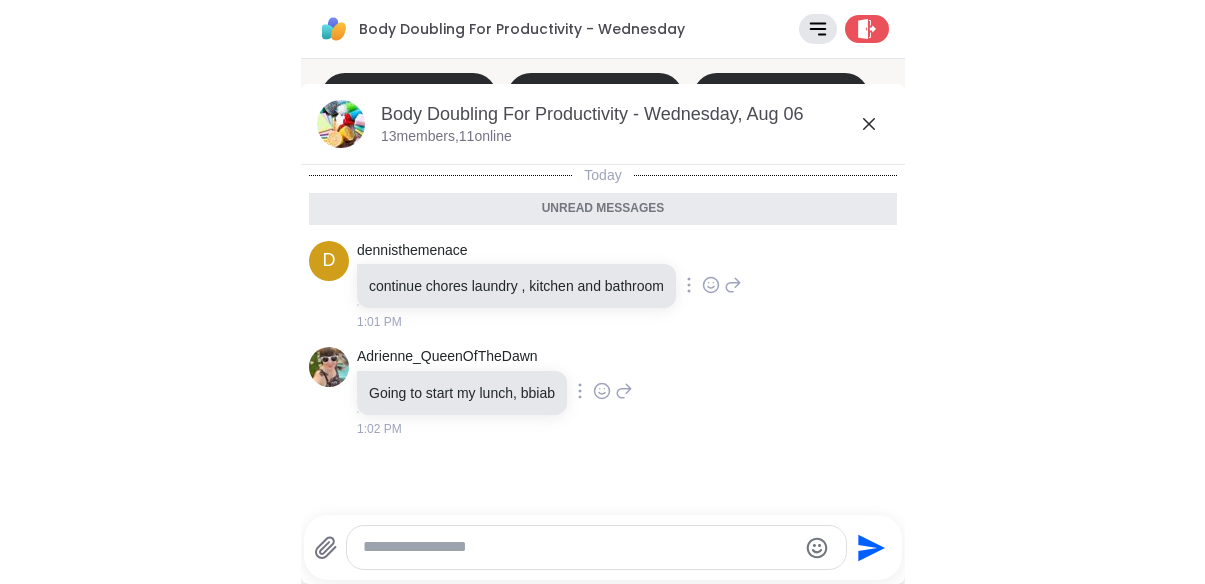 scroll, scrollTop: 4, scrollLeft: 0, axis: vertical 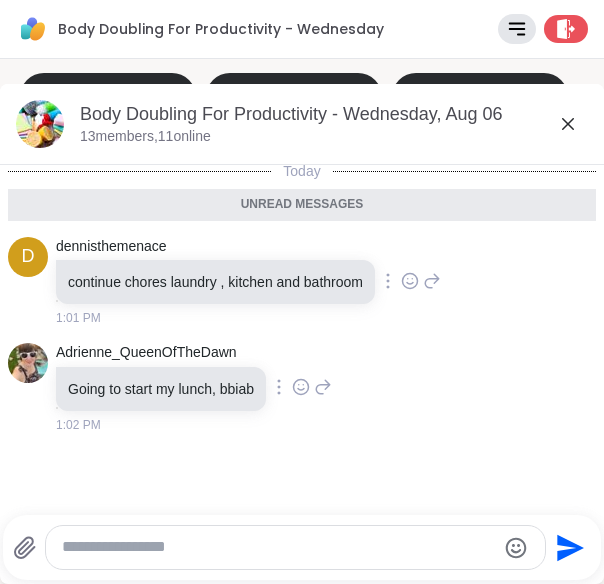click 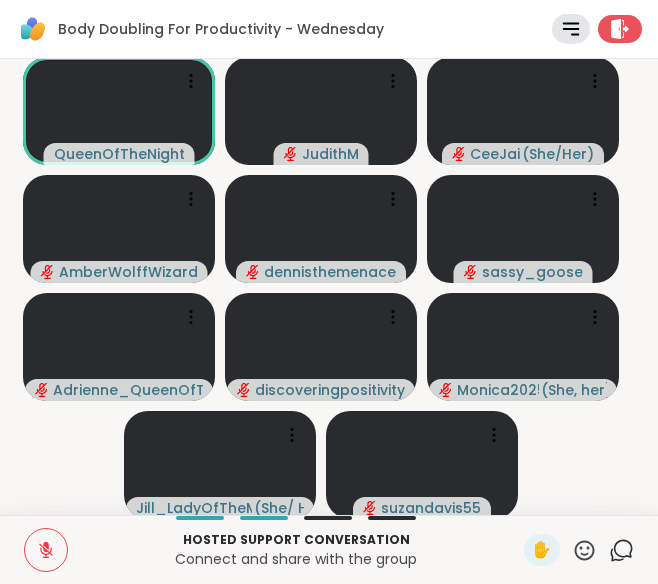 click on "[USERNAME] [USERNAME] [USERNAME] [USERNAME] [USERNAME] [USERNAME] [USERNAME] [USERNAME] [USERNAME] [USERNAME] [USERNAME] [USERNAME] [USERNAME]" at bounding box center (329, 287) 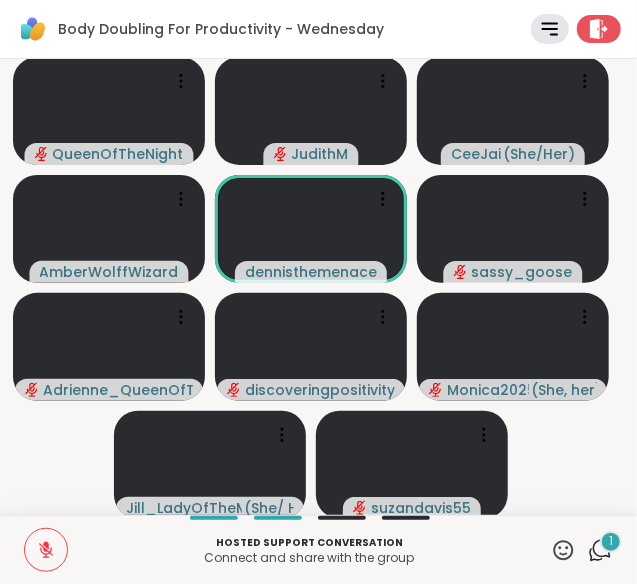 click 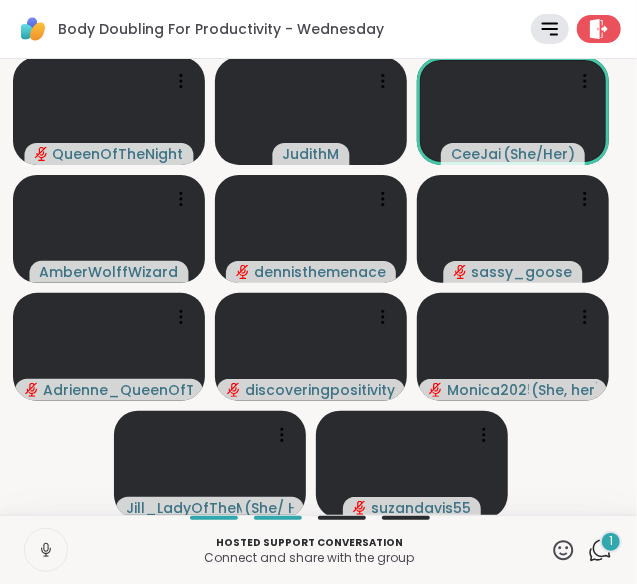 click 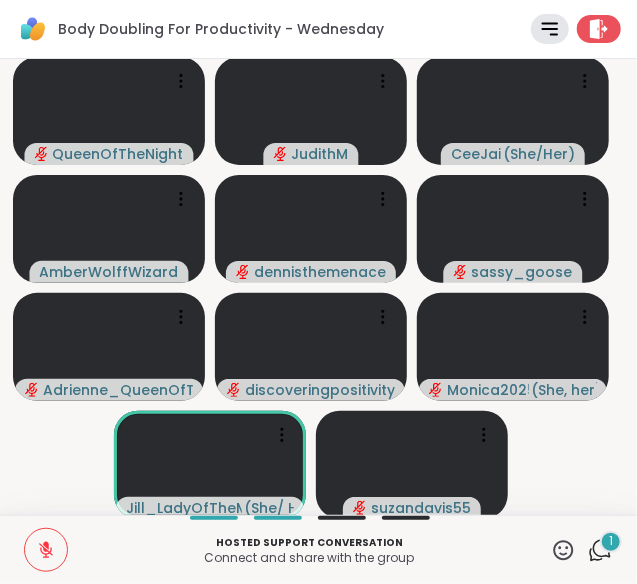 click 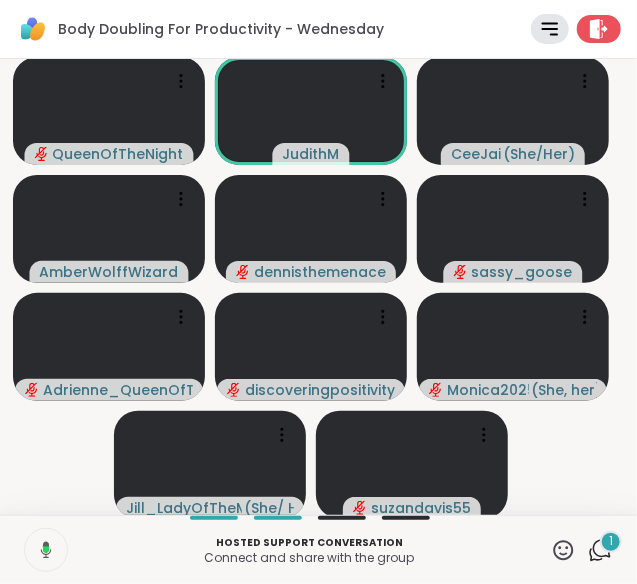 click 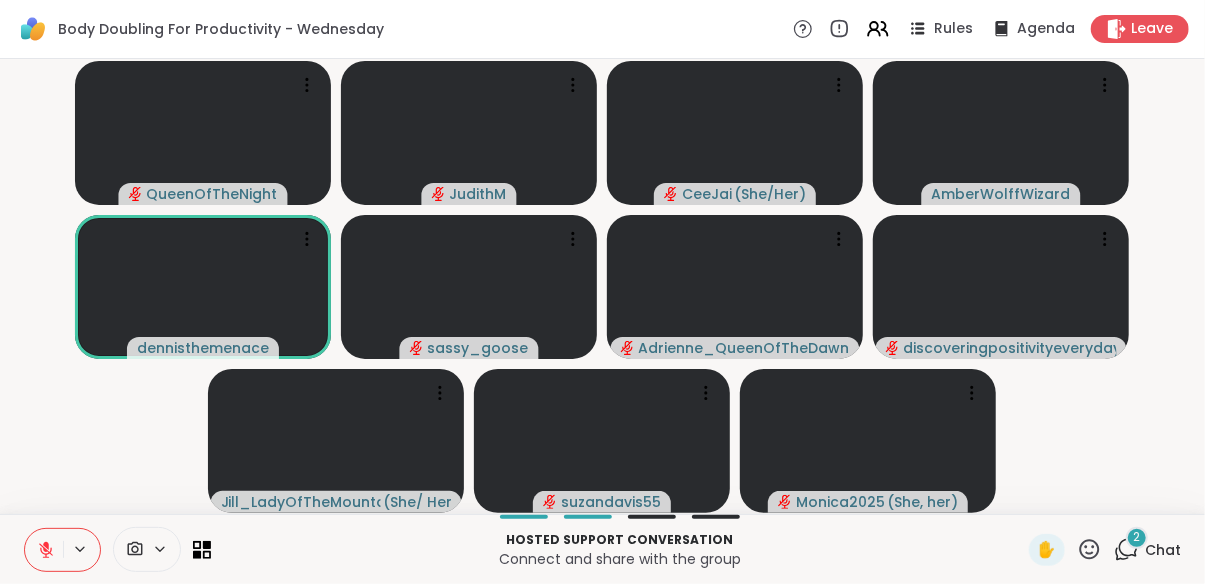 click 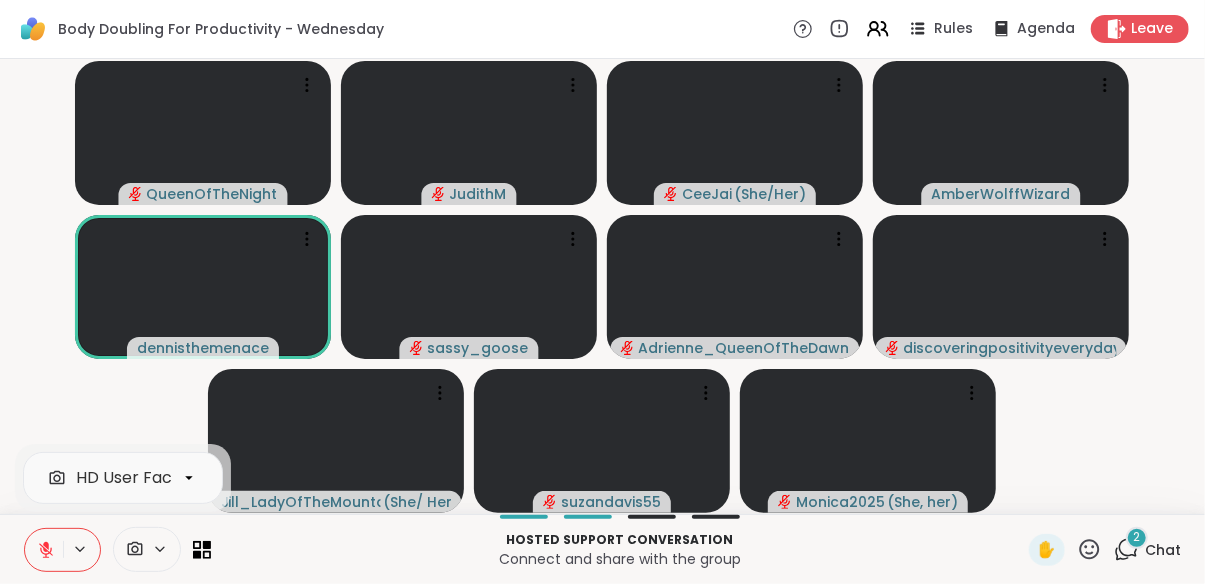 click on "Hosted support conversation" at bounding box center [620, 540] 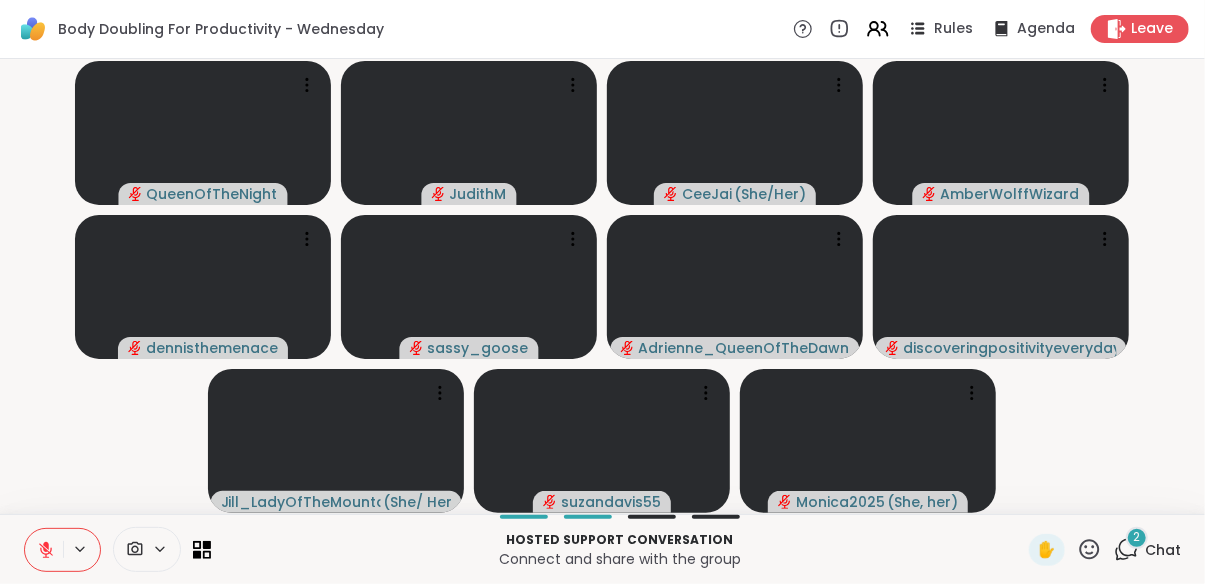click on "[USERNAME] [USERNAME] [USERNAME] [USERNAME] [USERNAME] [USERNAME] [USERNAME] [USERNAME] [USERNAME] [USERNAME] [USERNAME] [USERNAME]" at bounding box center [602, 286] 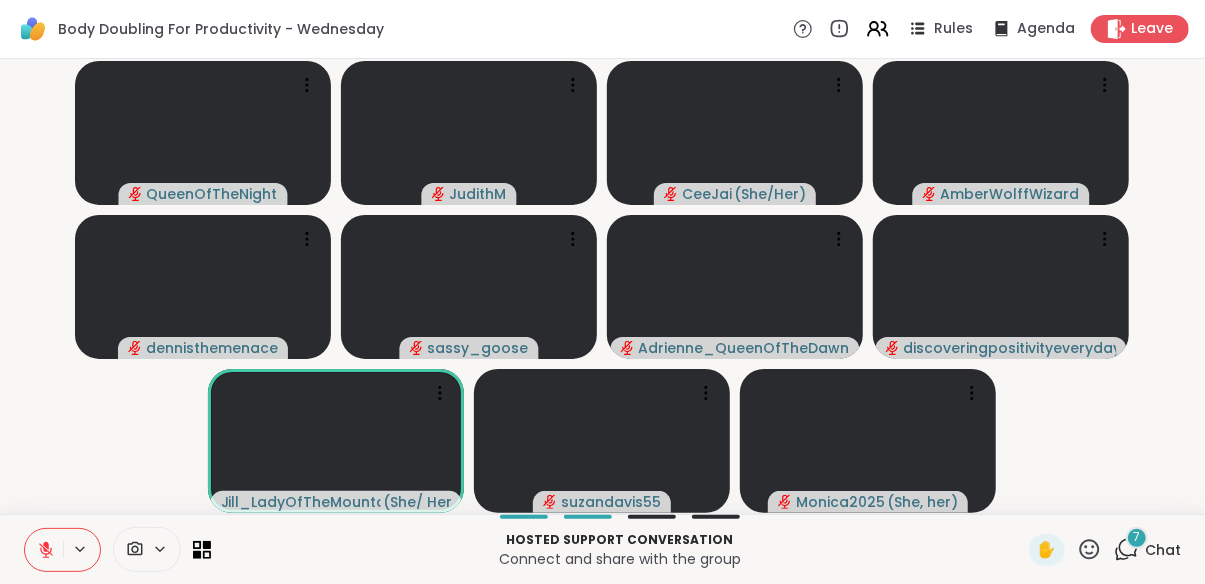 click on "[USERNAME] [USERNAME] [USERNAME] [USERNAME] [USERNAME] [USERNAME] [USERNAME] [USERNAME] [USERNAME] [USERNAME] [USERNAME] [USERNAME]" at bounding box center (602, 286) 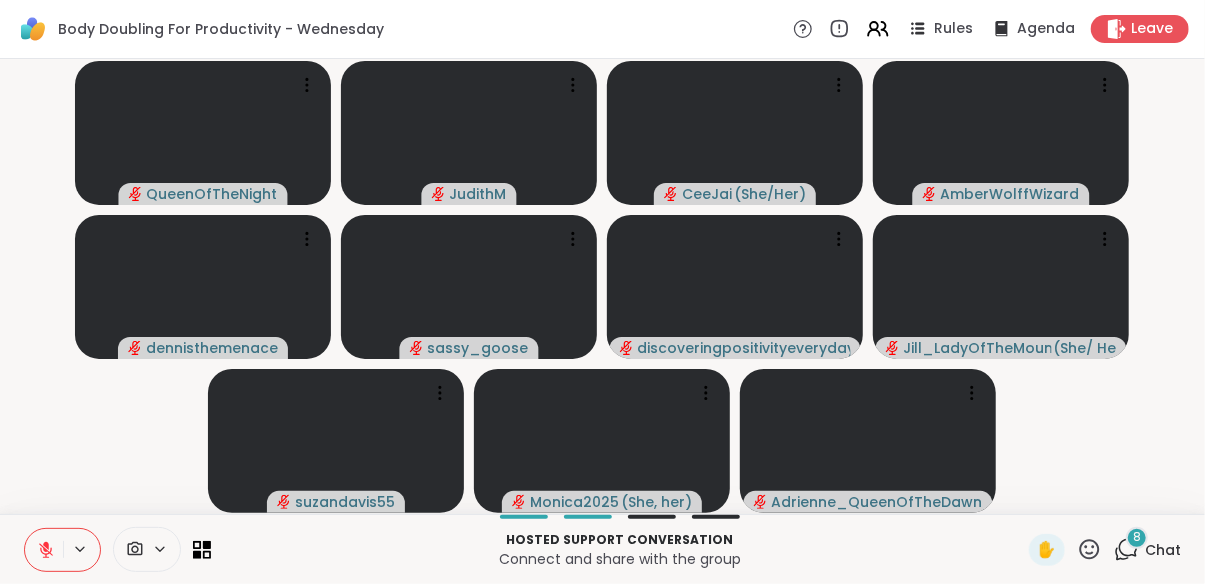 click on "[USERNAME] [USERNAME] [USERNAME] [USERNAME] [USERNAME] [USERNAME] [USERNAME] [USERNAME] [USERNAME] [USERNAME] [USERNAME]" at bounding box center (602, 286) 